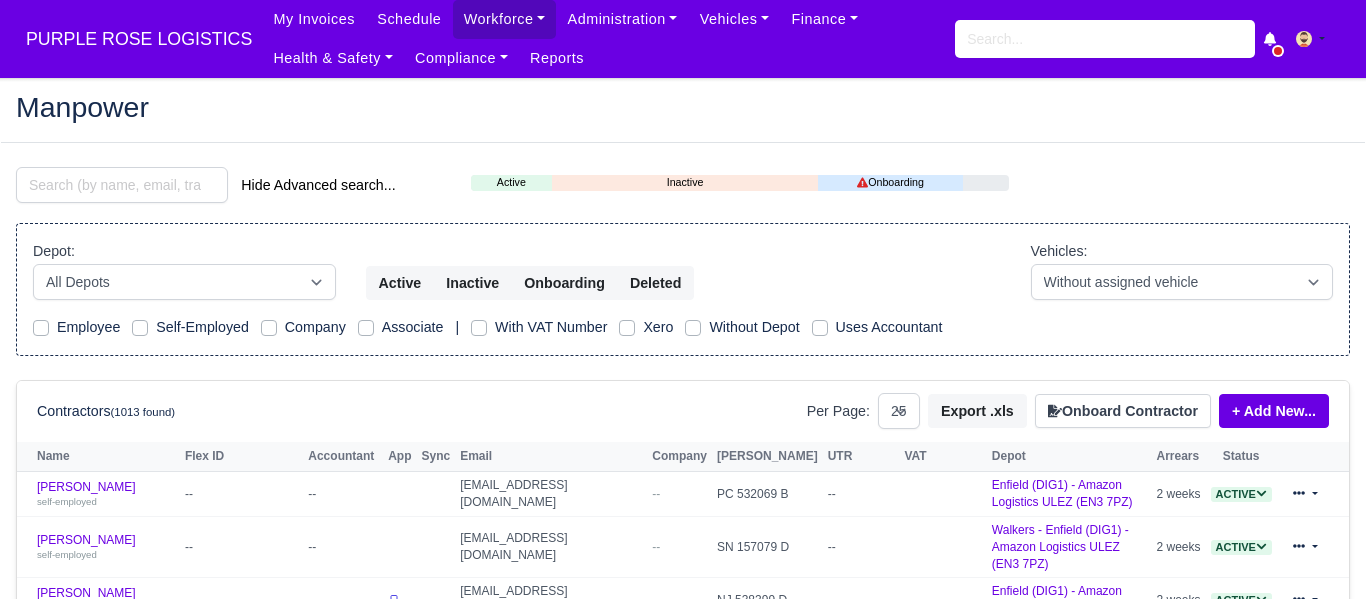 select on "25" 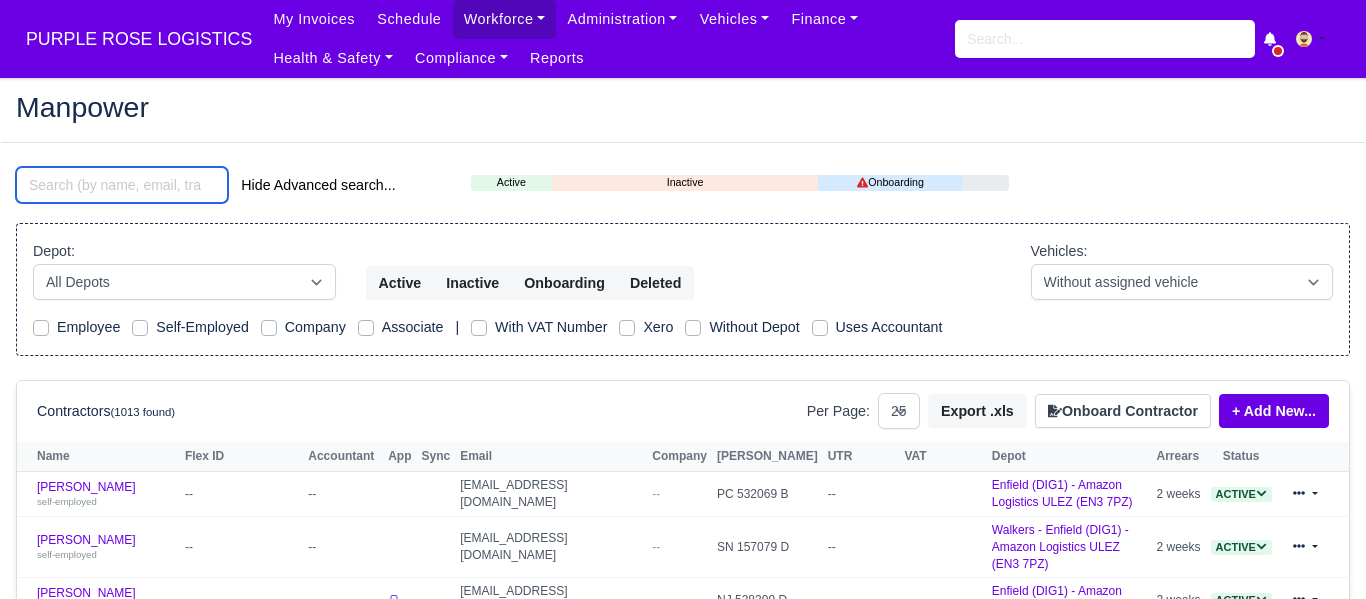 click at bounding box center (122, 185) 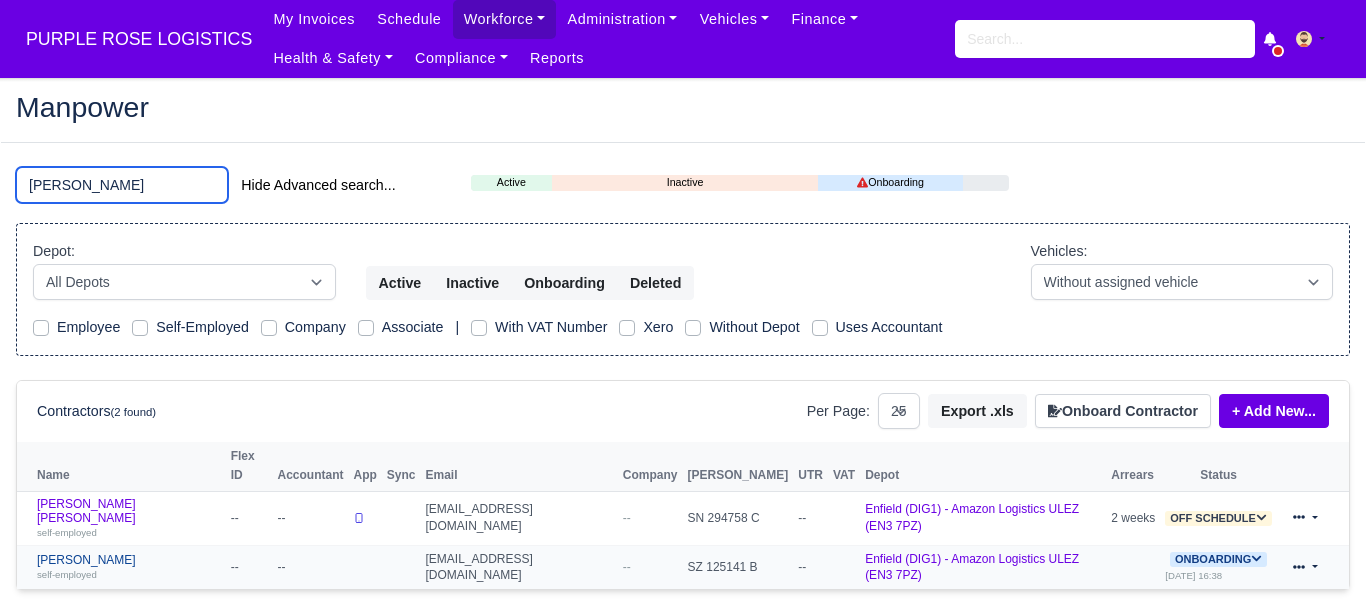 type on "luis" 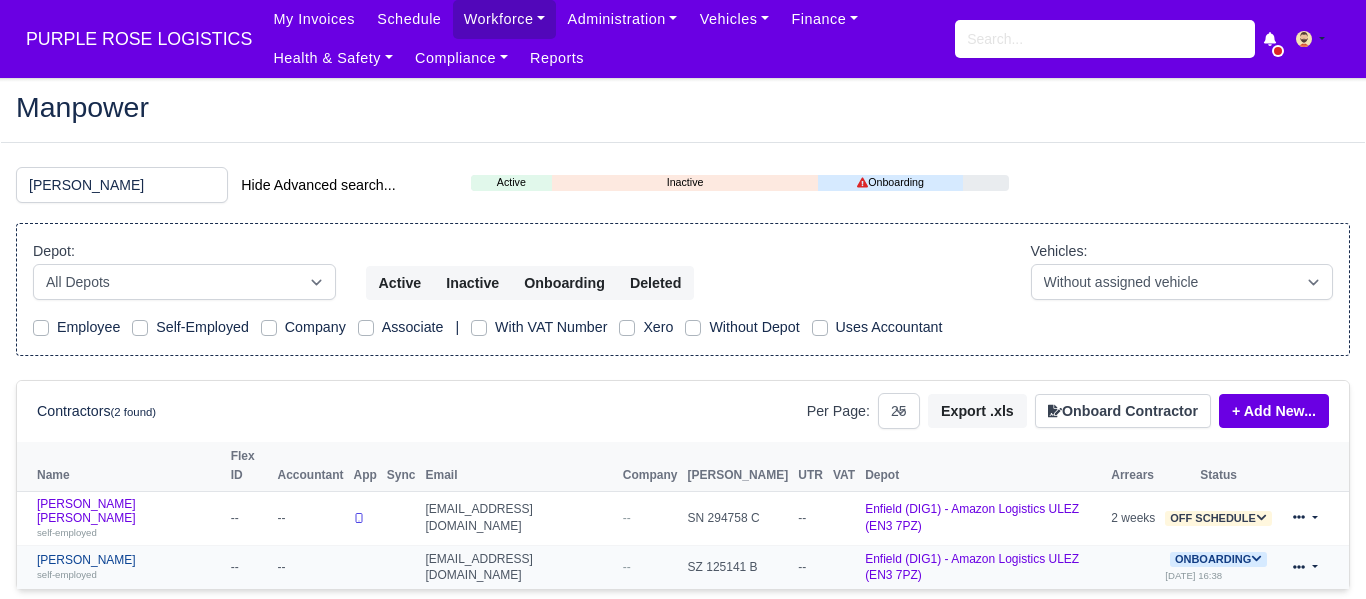 click on "Luis Chavez
self-employed" at bounding box center (129, 567) 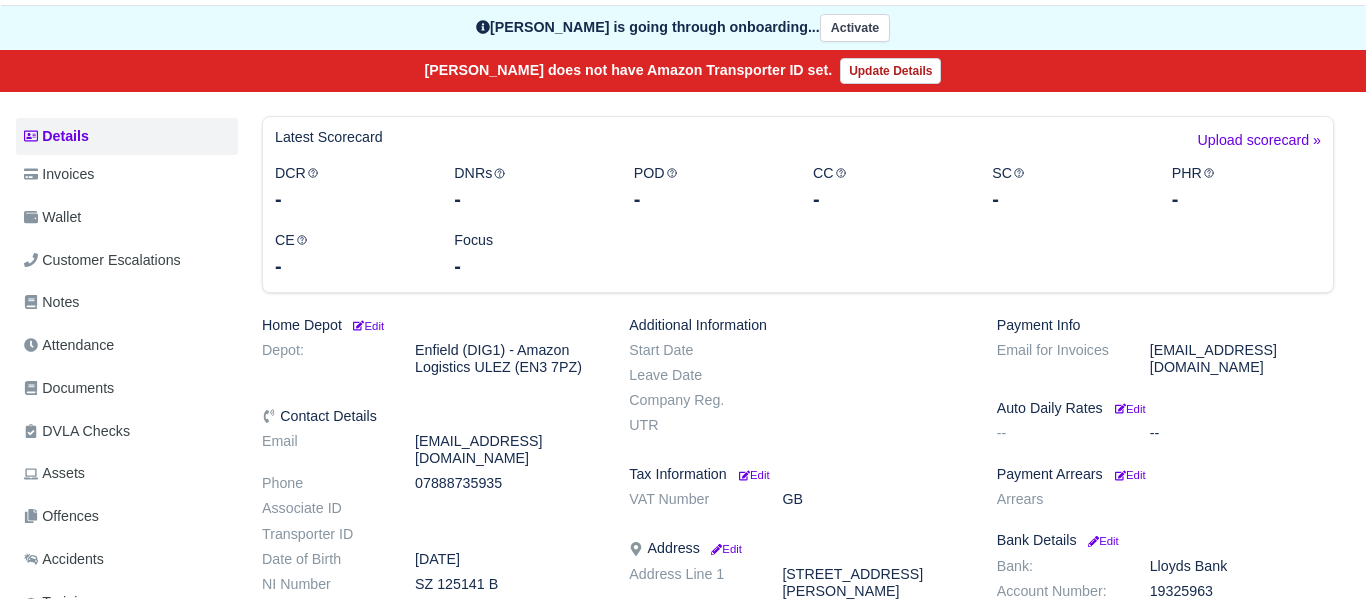 scroll, scrollTop: 213, scrollLeft: 0, axis: vertical 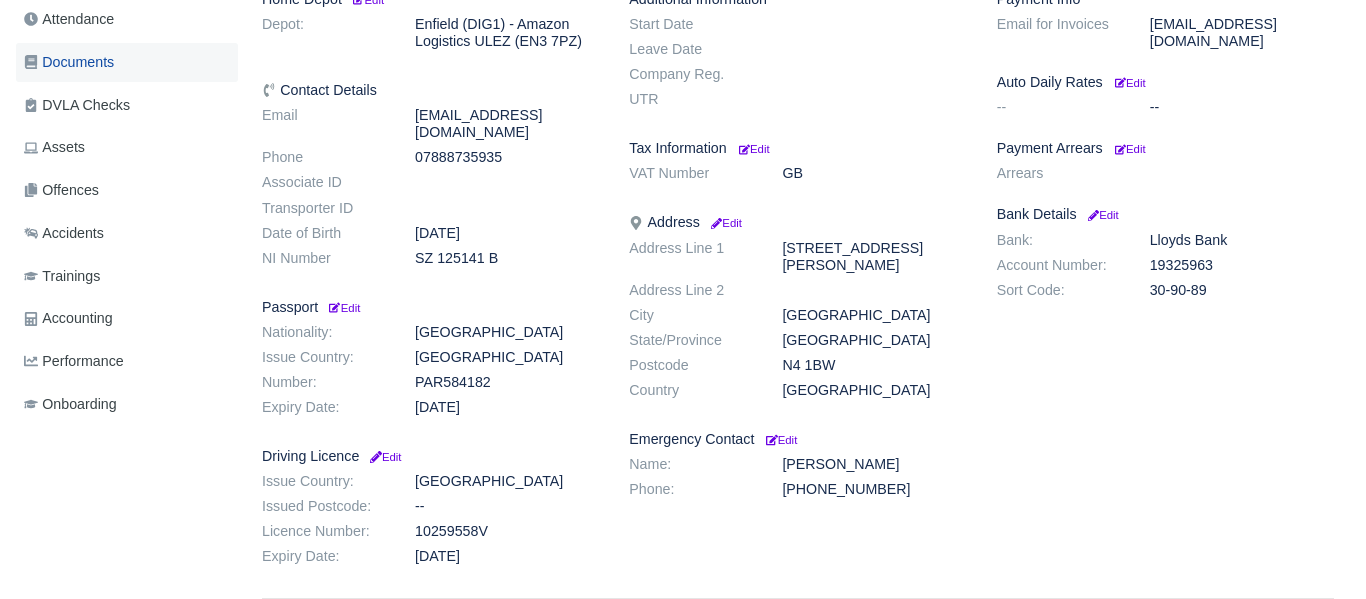 click on "Documents" at bounding box center (69, 62) 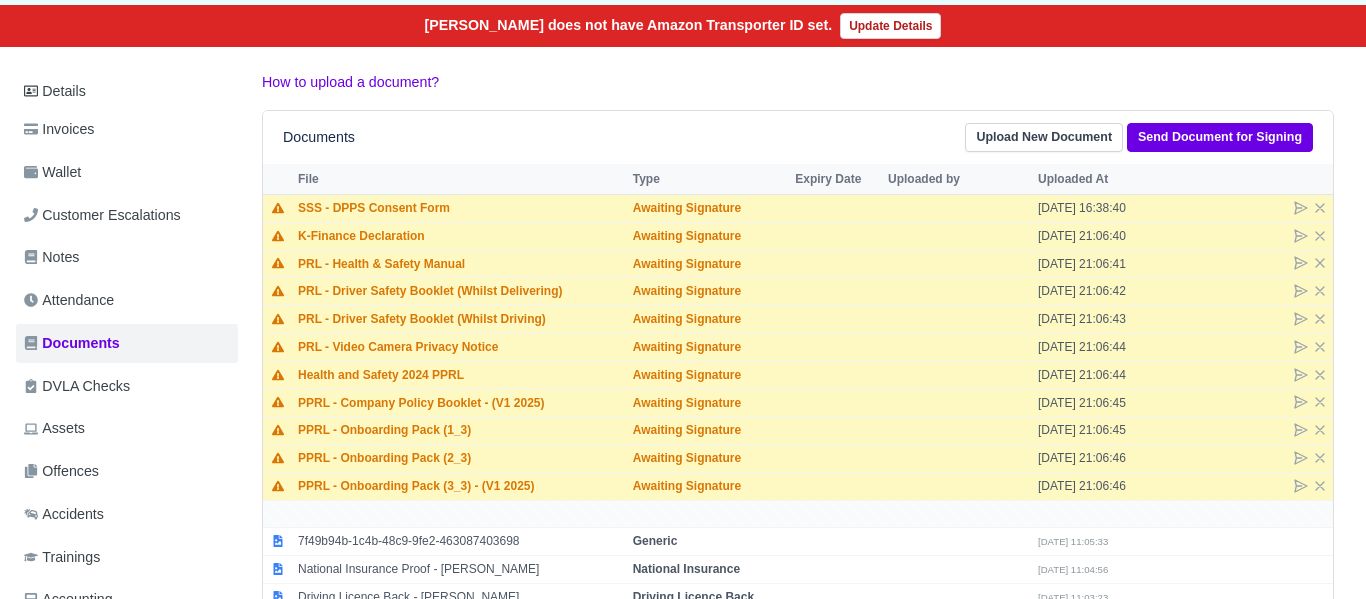 scroll, scrollTop: 331, scrollLeft: 0, axis: vertical 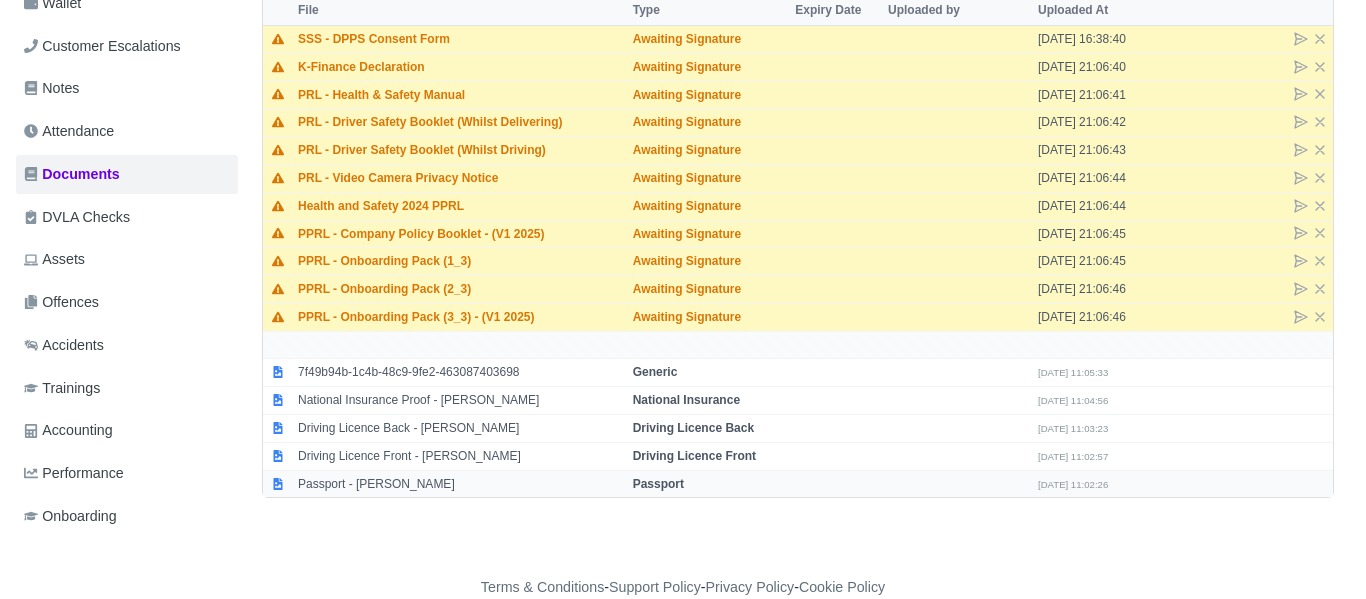 click on "Passport" at bounding box center (658, 484) 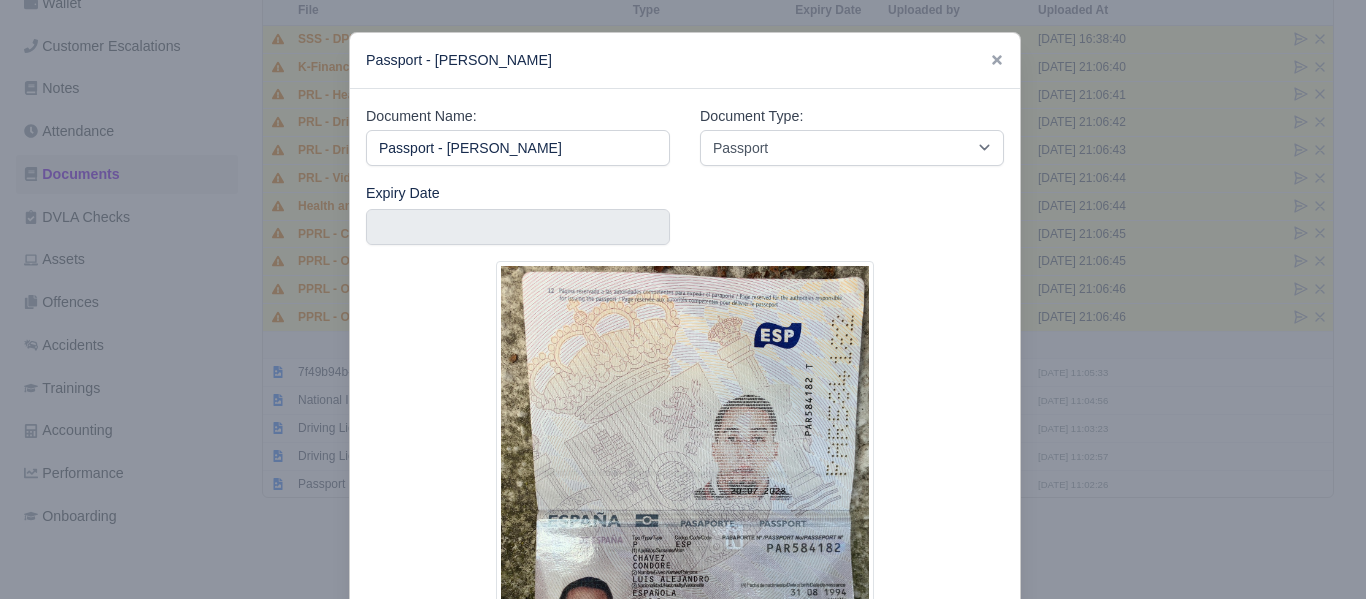 click at bounding box center (683, 299) 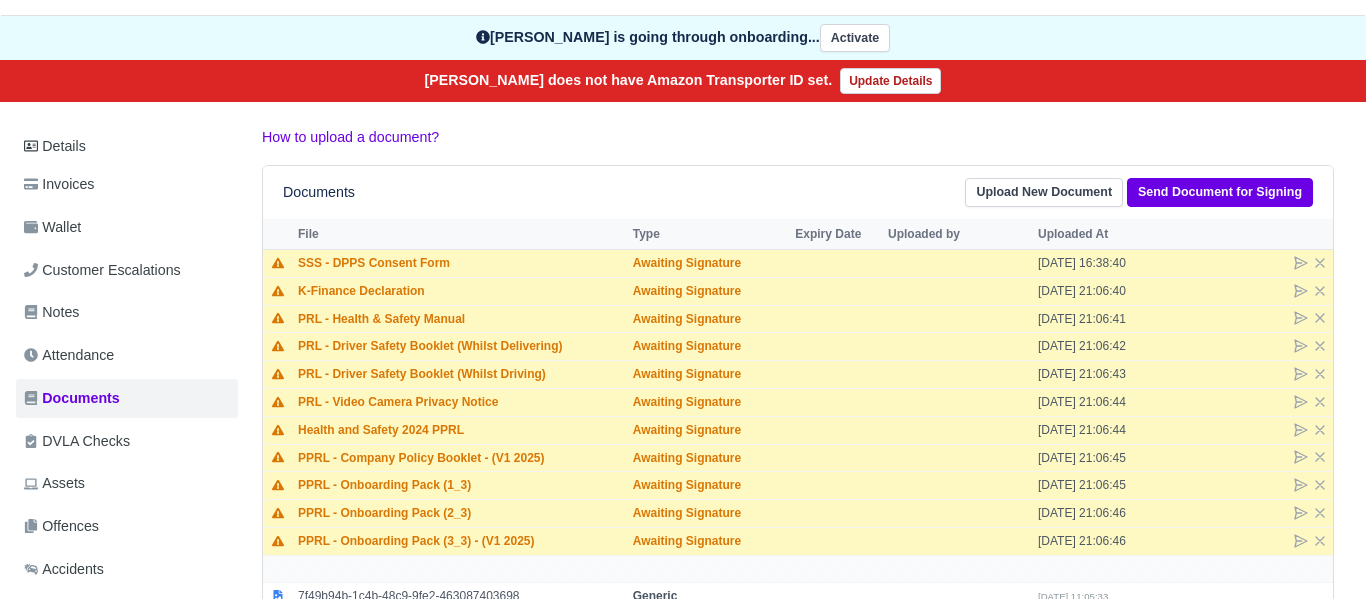 scroll, scrollTop: 145, scrollLeft: 0, axis: vertical 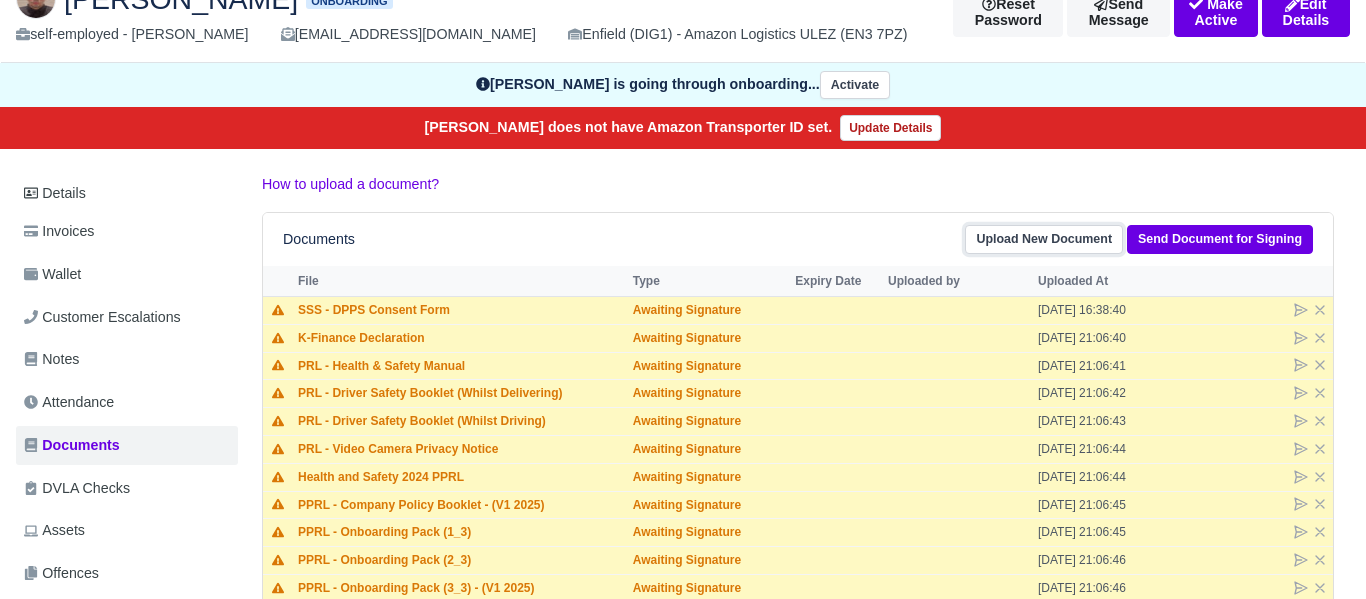 click on "Upload
New Document" at bounding box center [1044, 239] 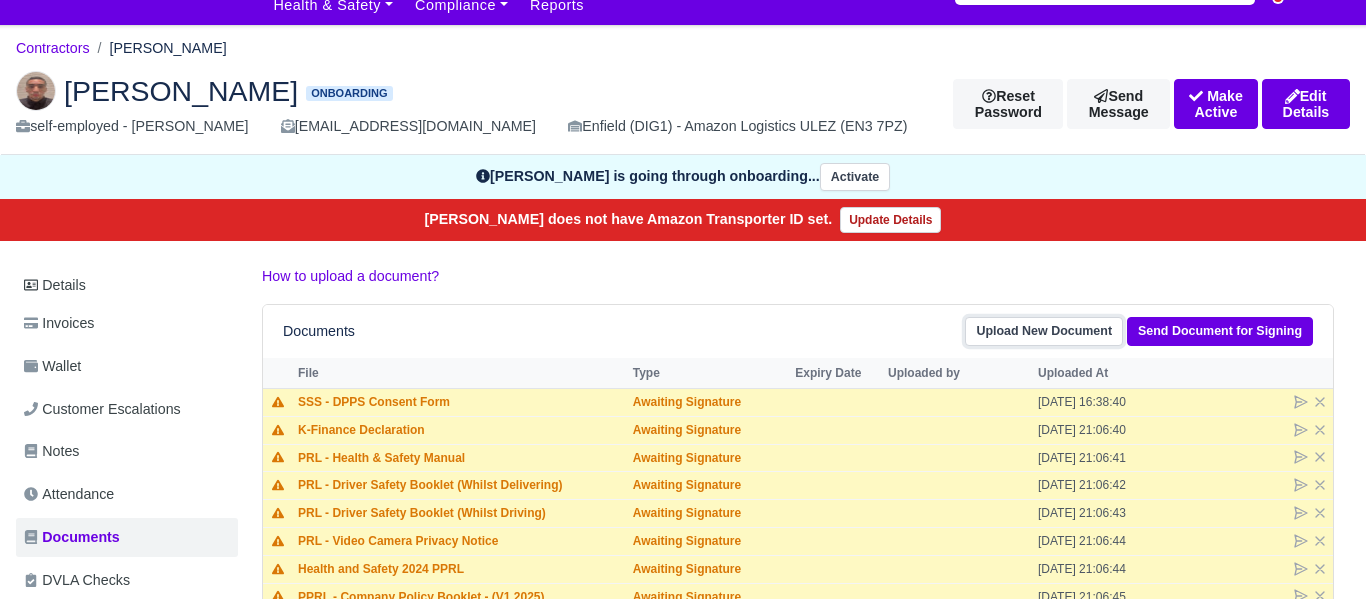 scroll, scrollTop: 0, scrollLeft: 0, axis: both 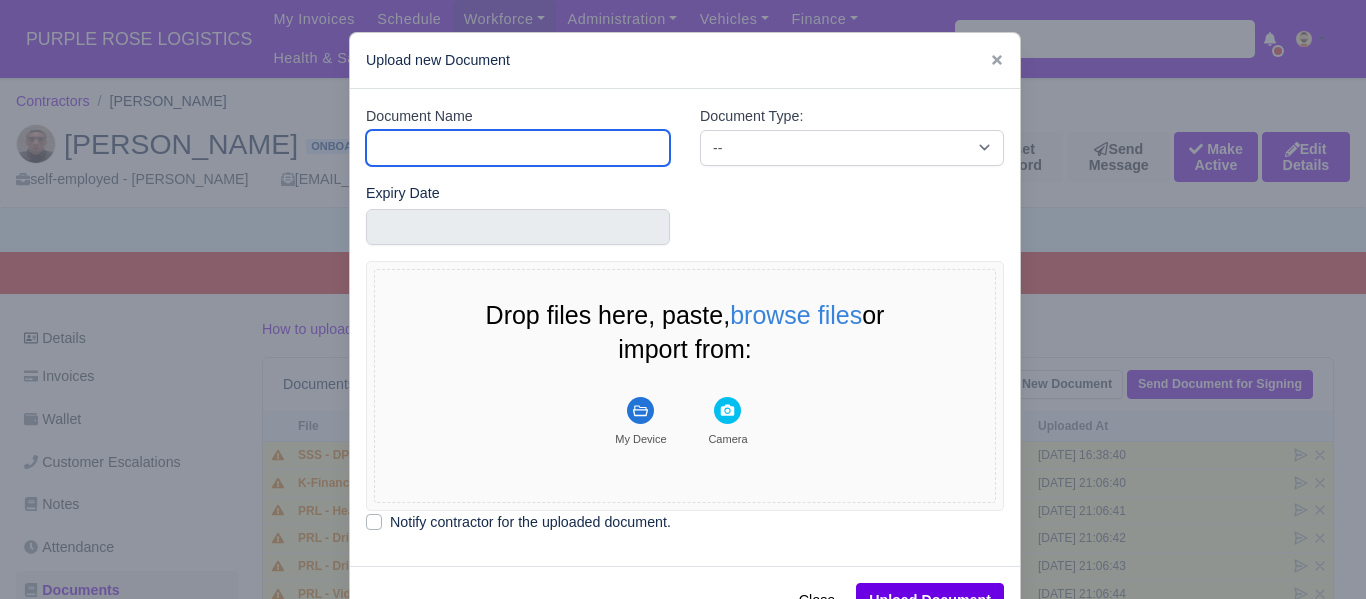 click on "Document Name" at bounding box center [518, 148] 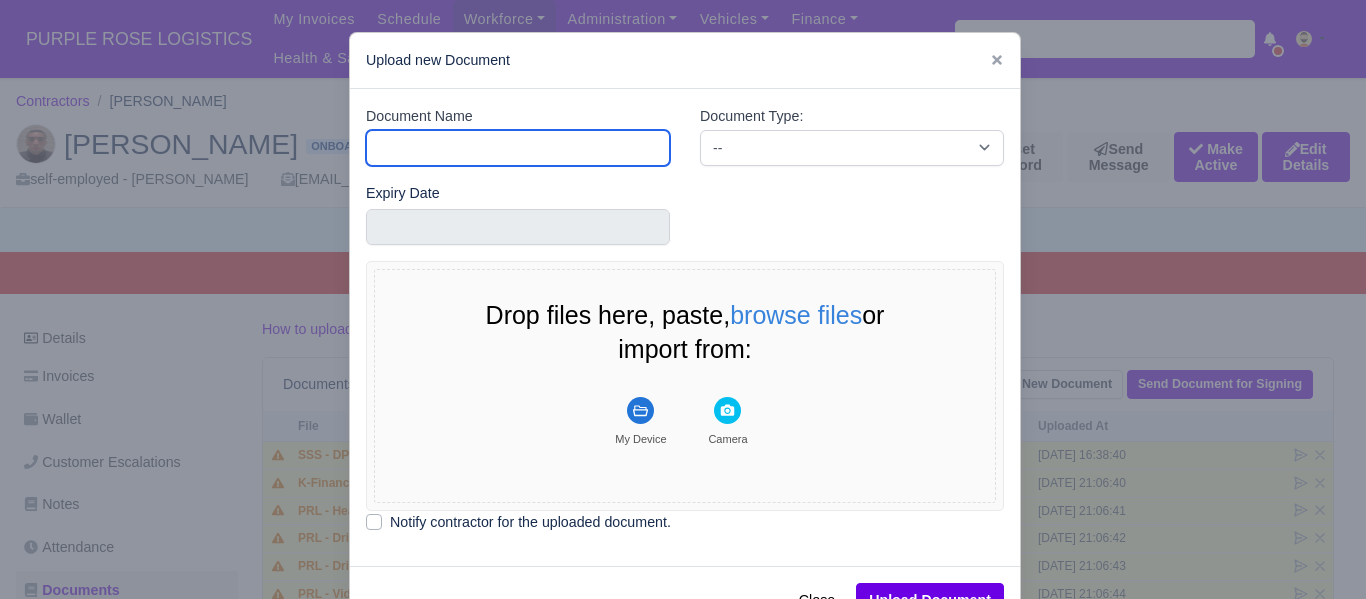 type on "RTW" 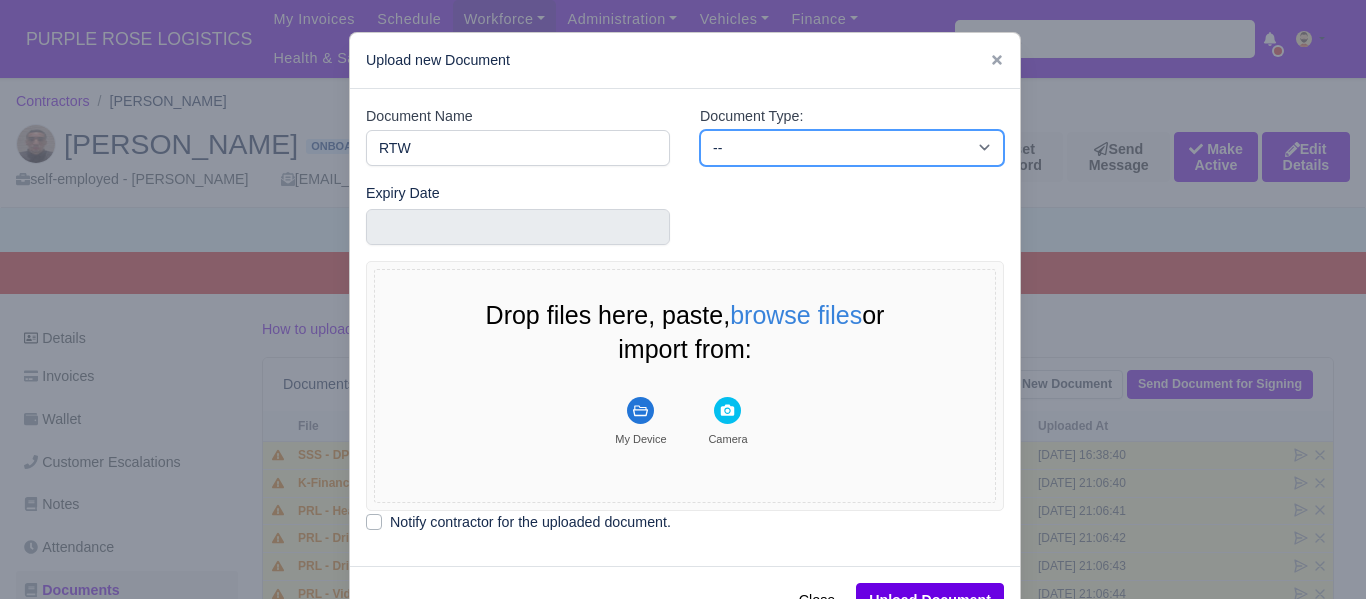 click on "--
Accounting Engagement Letter
Age Verification Confirmation
Background Check
Bank Statement
Birth Certificate
Casualty Loss and Theft Policy Agreement
Client Documents
Code of Conduct
Company Documents
Consent Form
Criminal Record Disclaimer
DVLA Check
DVLA Share Licence Agreement
Declaration
Deed Poll
Delivery Associate Privacy
Driver Disclaimer Agreement
Driver License Declaration
Driving Licence Back
Driving Licence Front
Drug & Alcohol Policy Consent
Drug & Alcohol Testing Consent
Drugs and Alcohol
ECS Check" at bounding box center (852, 148) 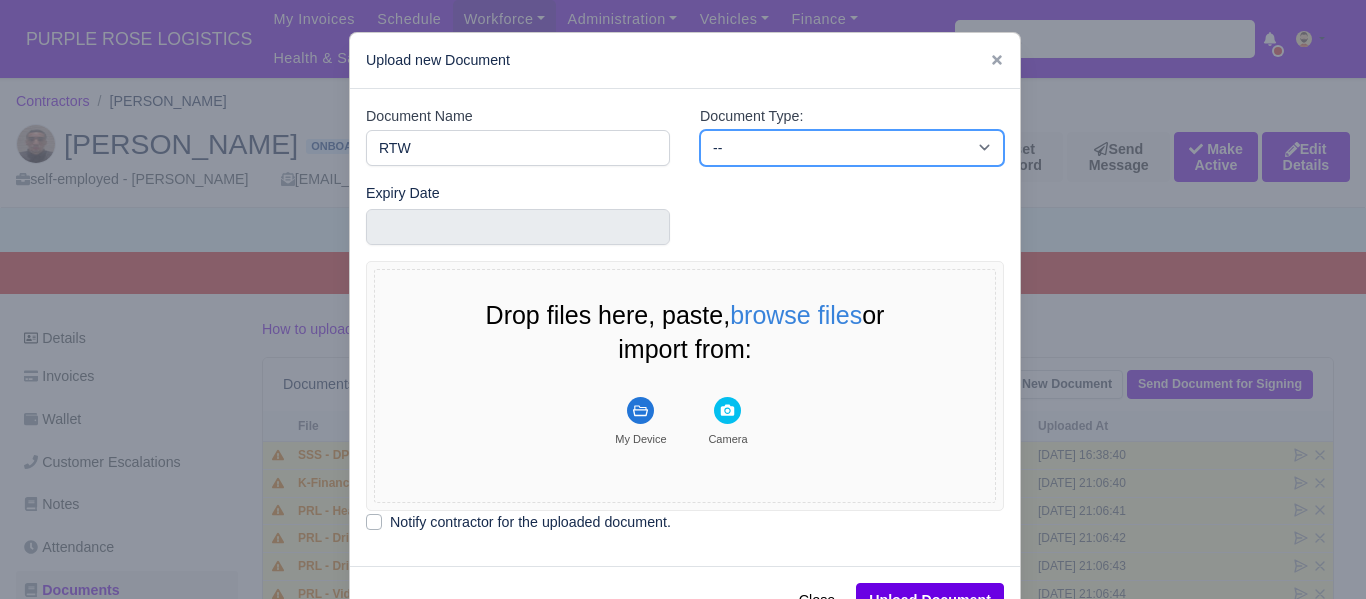 select on "right-to-work" 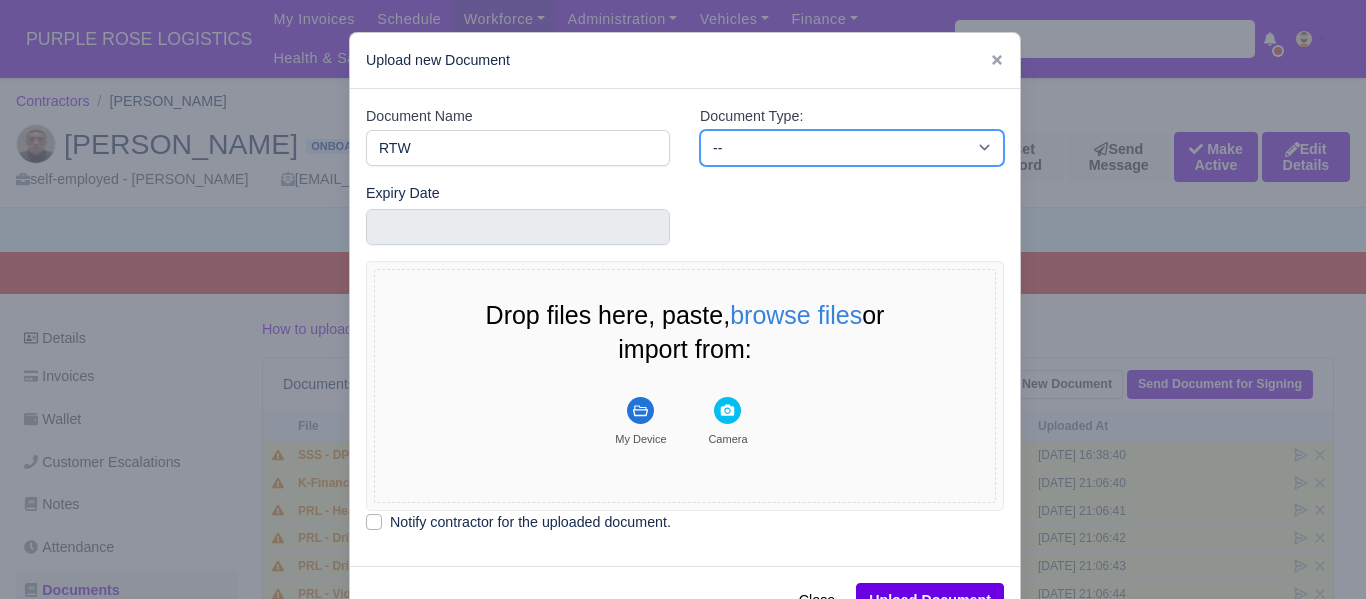 click on "--
Accounting Engagement Letter
Age Verification Confirmation
Background Check
Bank Statement
Birth Certificate
Casualty Loss and Theft Policy Agreement
Client Documents
Code of Conduct
Company Documents
Consent Form
Criminal Record Disclaimer
DVLA Check
DVLA Share Licence Agreement
Declaration
Deed Poll
Delivery Associate Privacy
Driver Disclaimer Agreement
Driver License Declaration
Driving Licence Back
Driving Licence Front
Drug & Alcohol Policy Consent
Drug & Alcohol Testing Consent
Drugs and Alcohol
ECS Check" at bounding box center (852, 148) 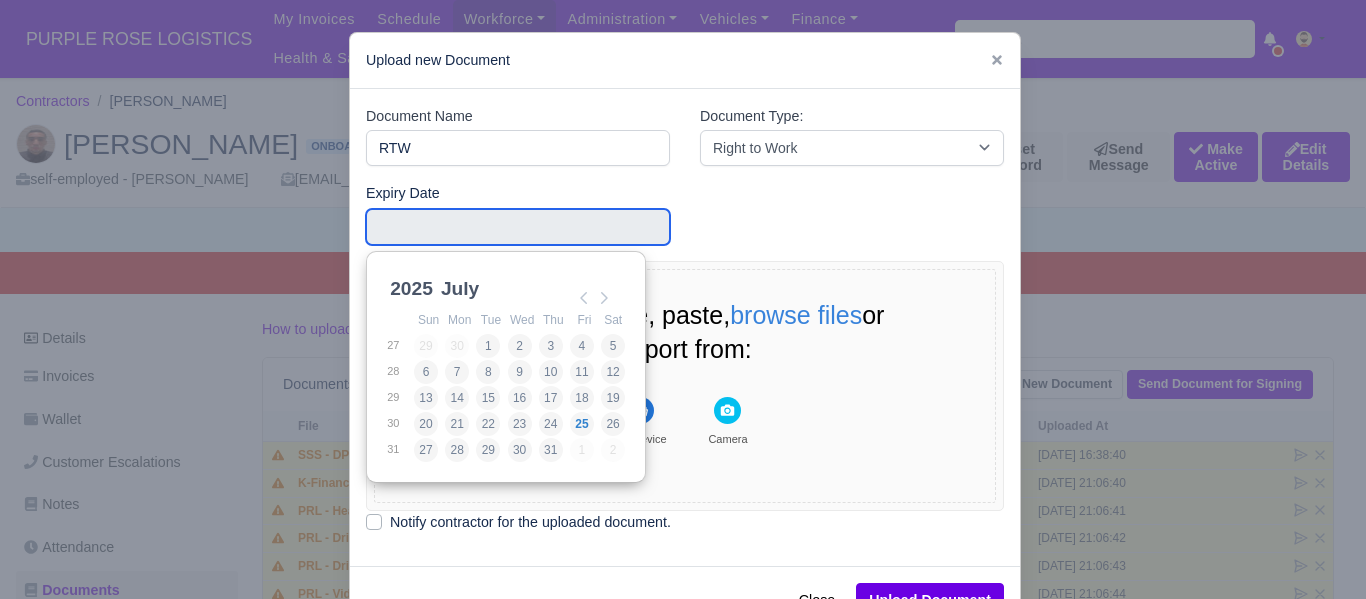 click at bounding box center (518, 227) 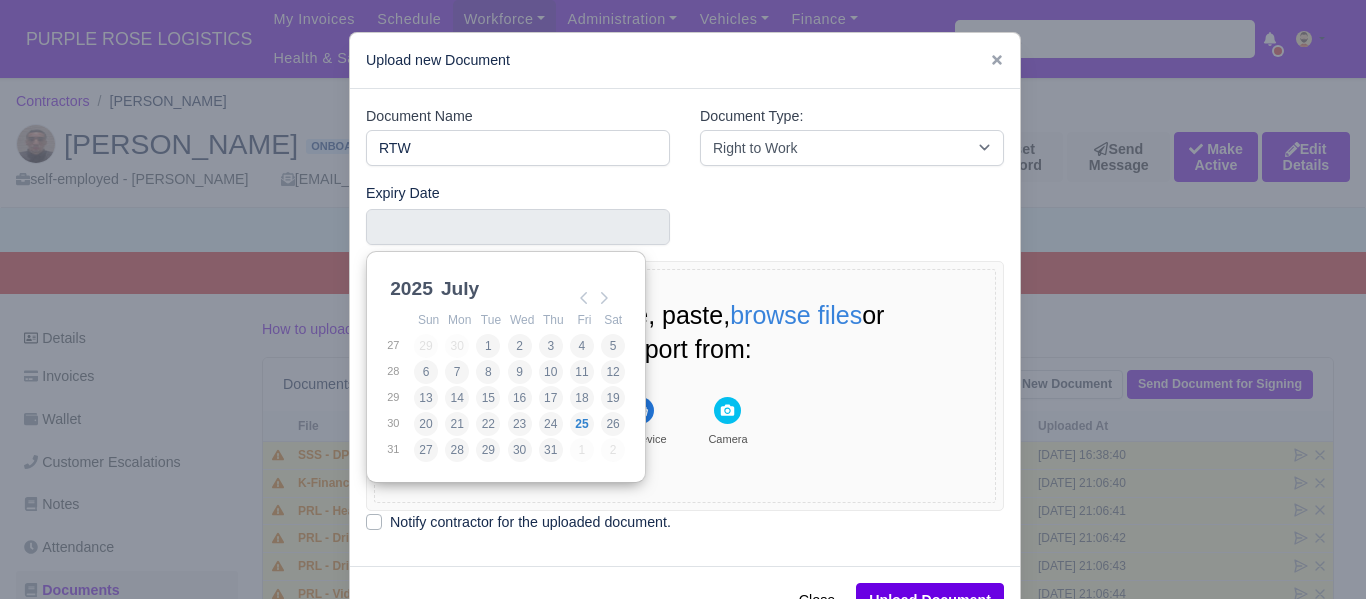 click on "2021 2022 2023 2024 2025 2026 2027 2028 2029 2030 2031 2032 2033 2034 2035 2036 2037 2038 2039 2040 2041 2042 2043 2044 2045 2046 2047 2048 2049 2050" at bounding box center (431, 300) 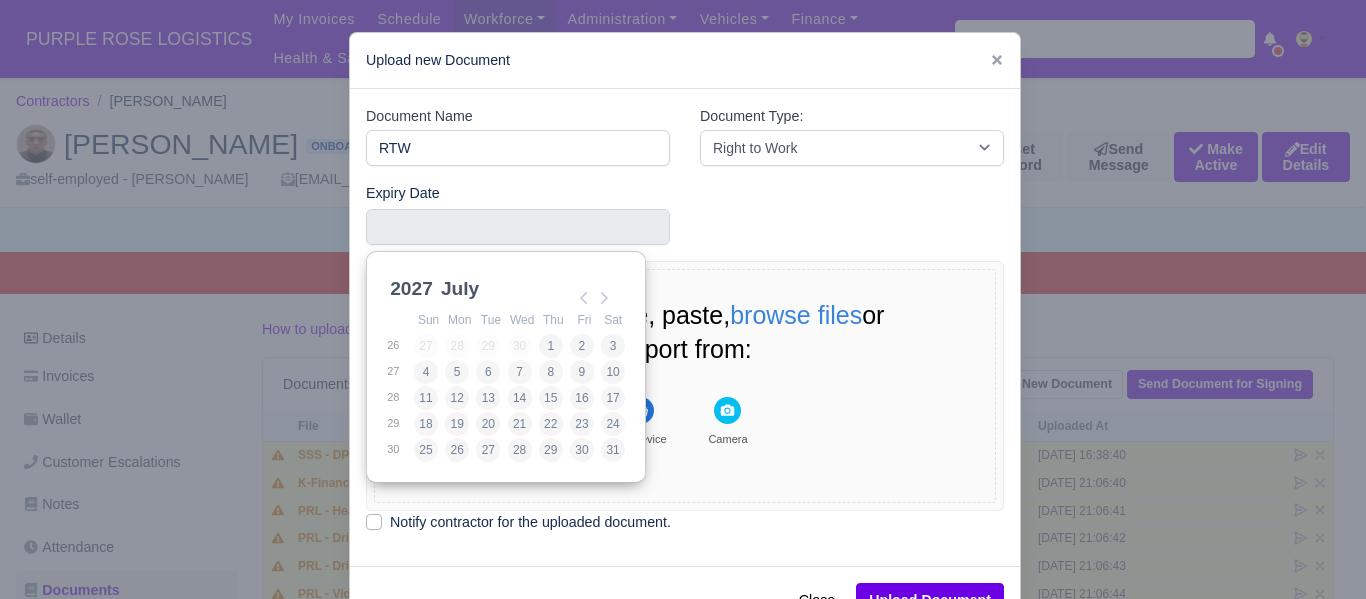 scroll, scrollTop: 5, scrollLeft: 0, axis: vertical 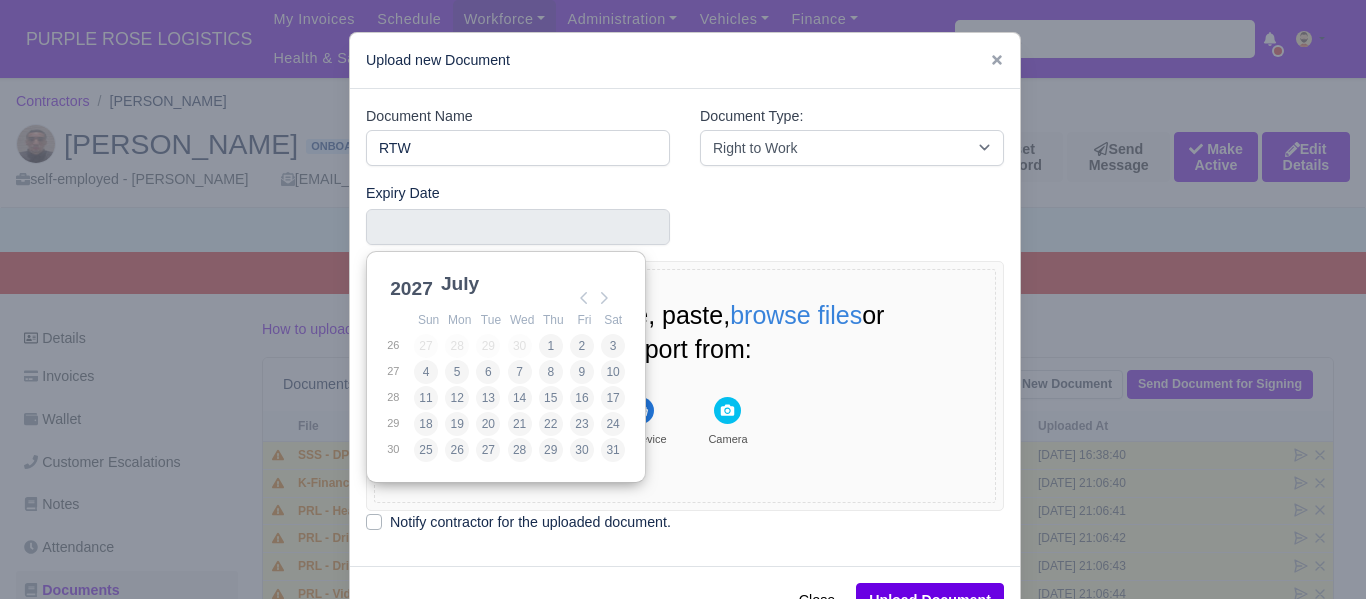 click on "January February March April May June July August September October November December" at bounding box center (503, 295) 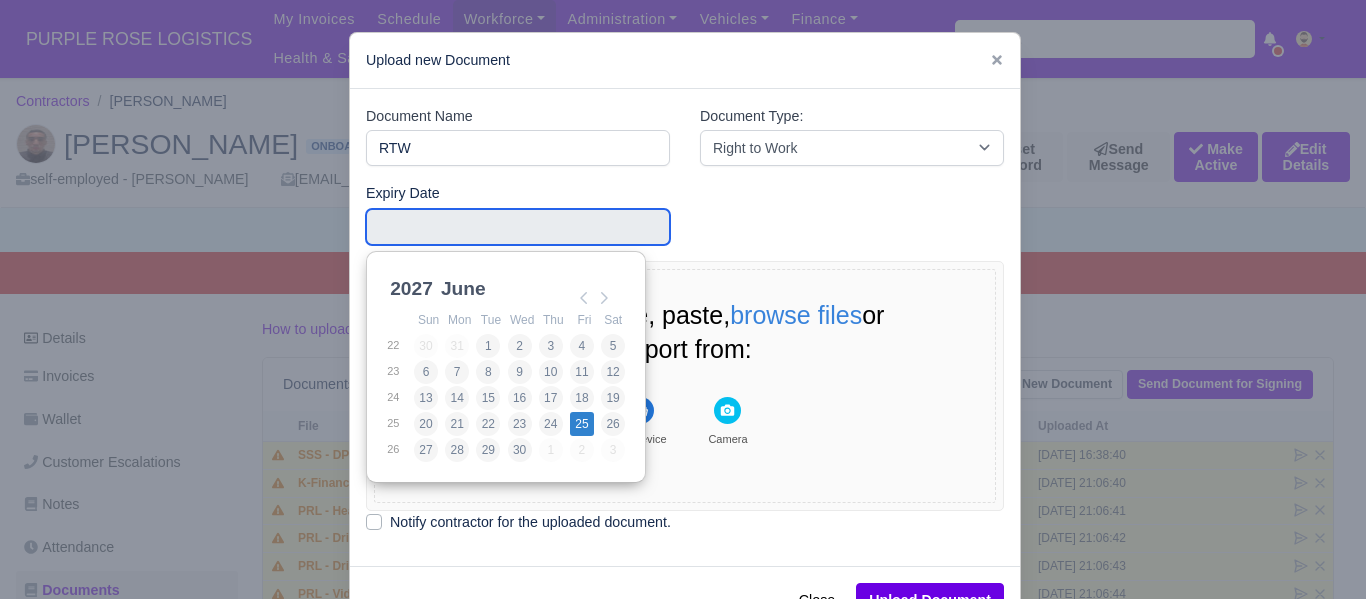 type on "2027-06-25" 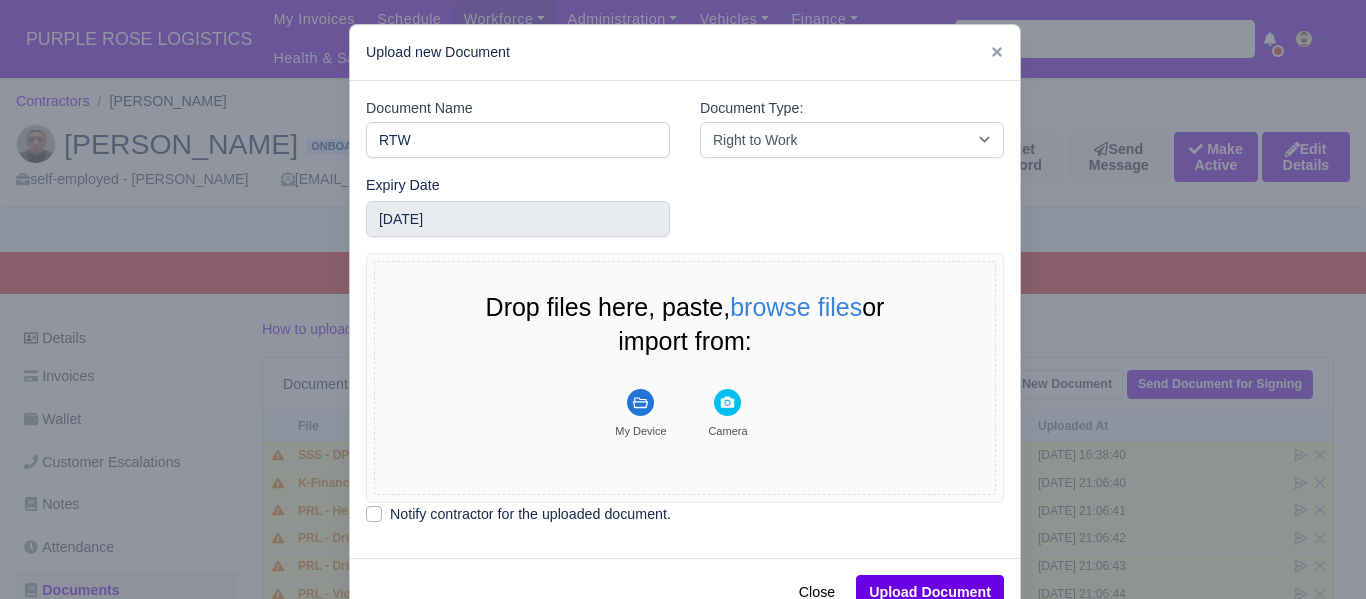 scroll, scrollTop: 10, scrollLeft: 0, axis: vertical 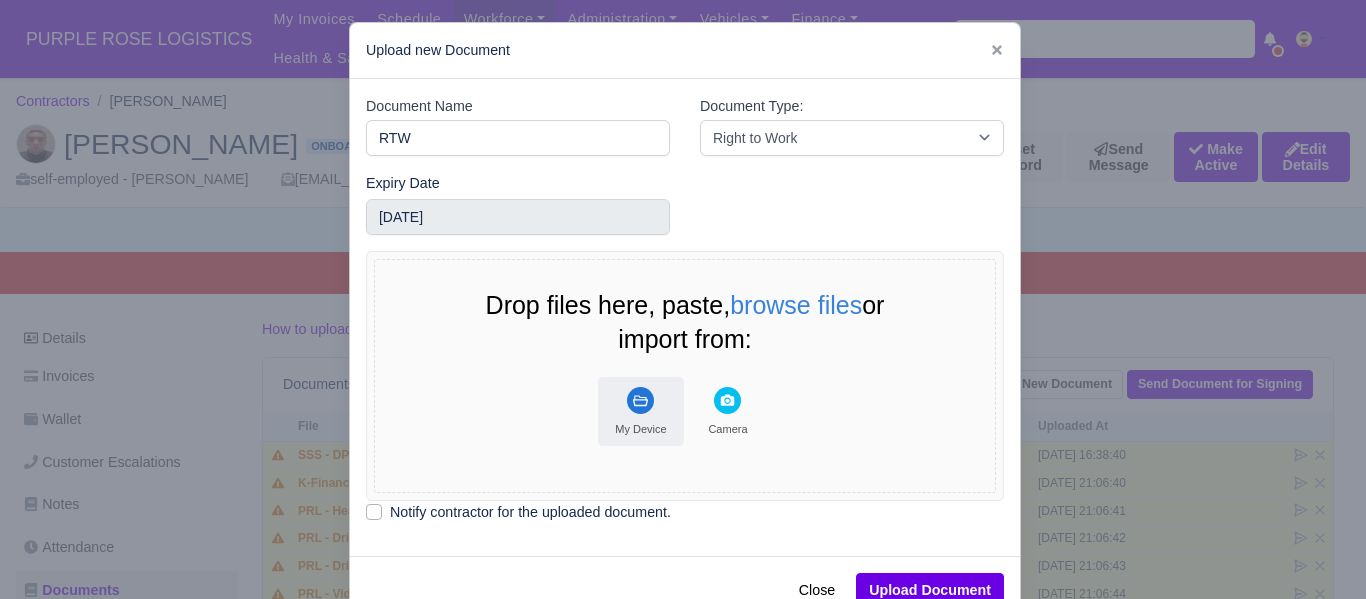 click 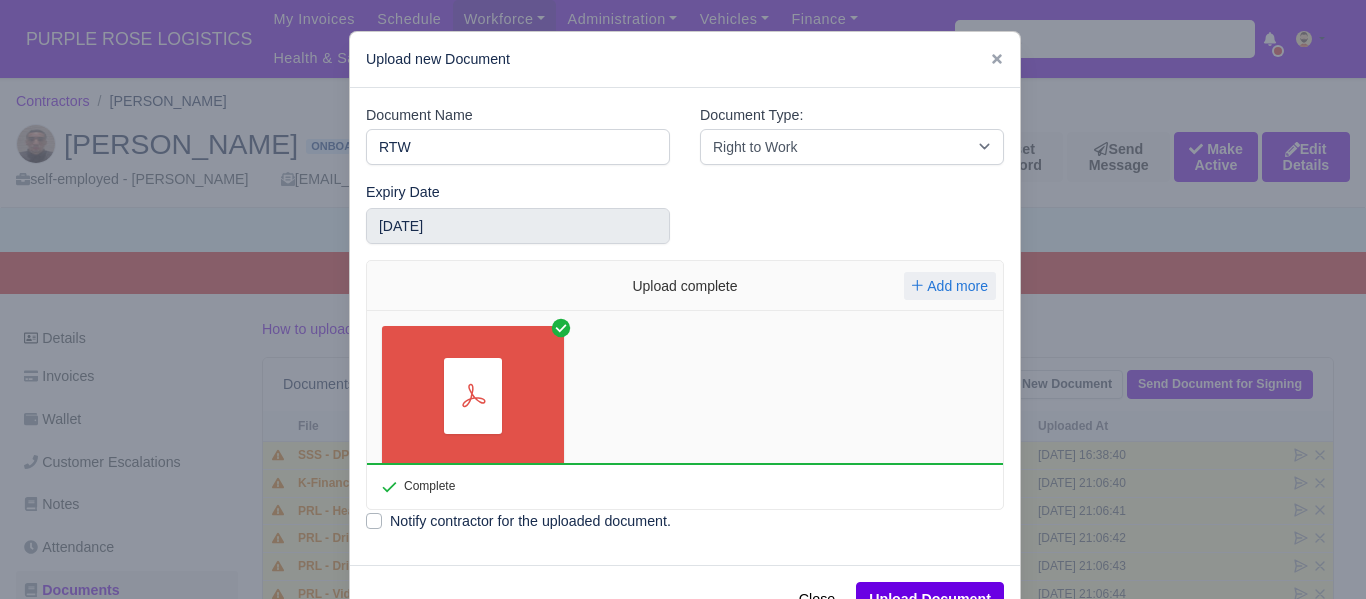 scroll, scrollTop: 0, scrollLeft: 0, axis: both 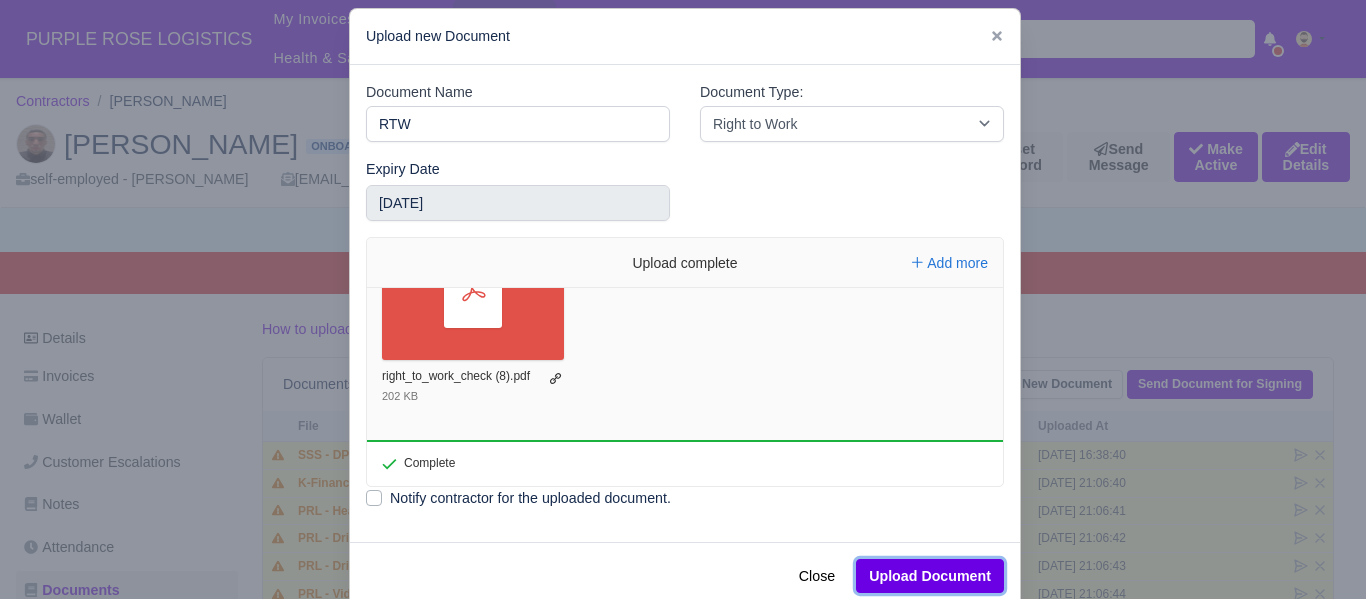 click on "Upload Document" at bounding box center [930, 576] 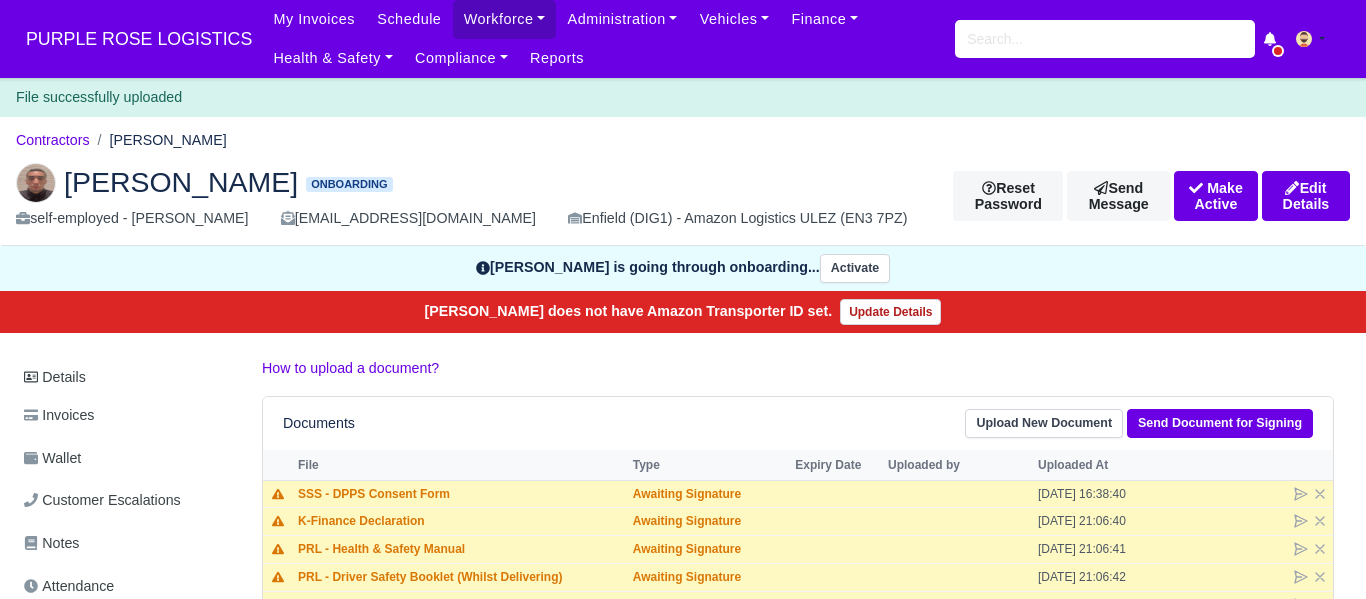 scroll, scrollTop: 0, scrollLeft: 0, axis: both 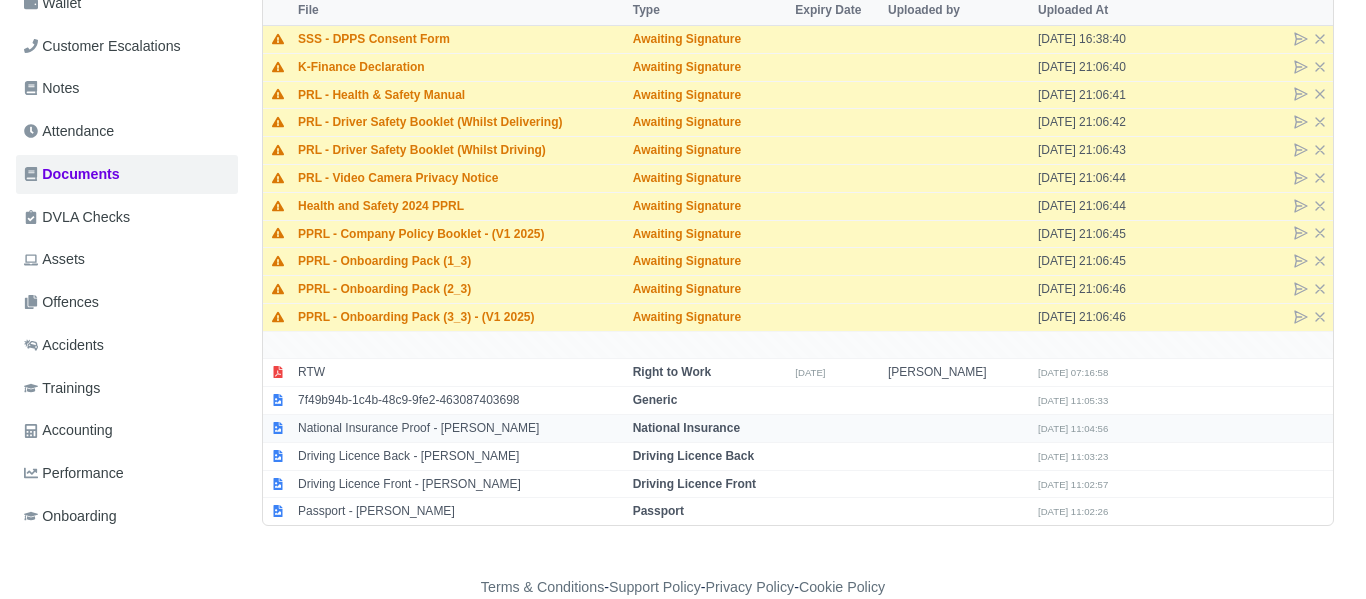 click on "National Insurance" at bounding box center [686, 428] 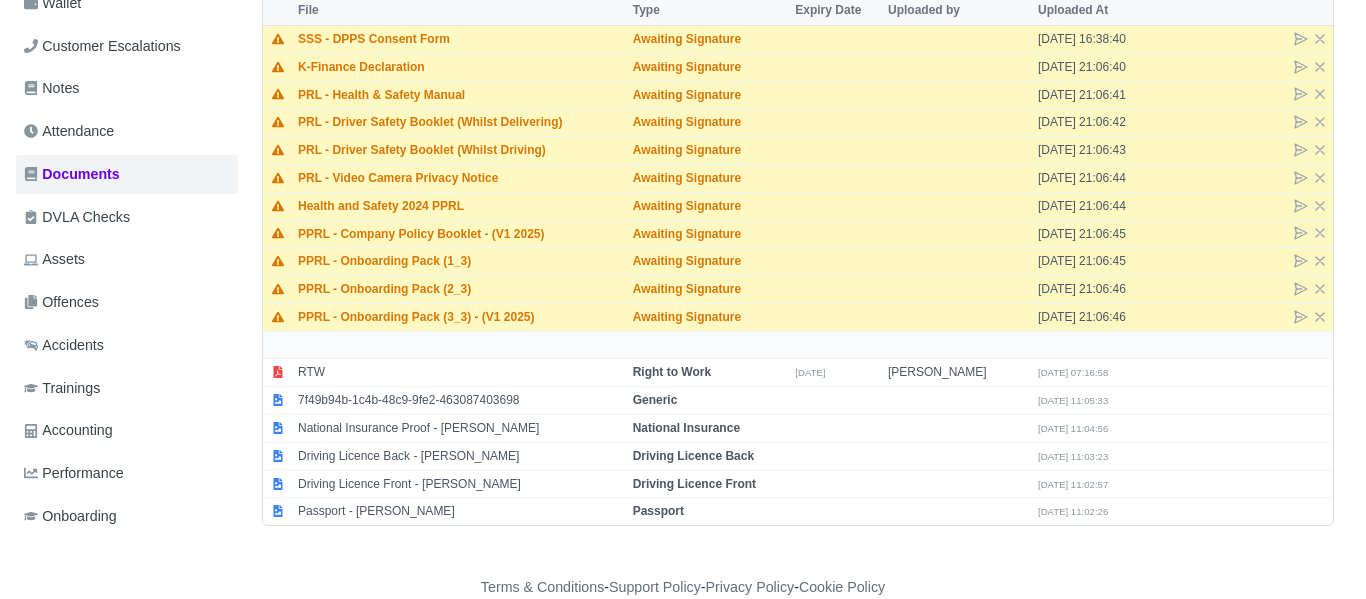 select on "national-insurance" 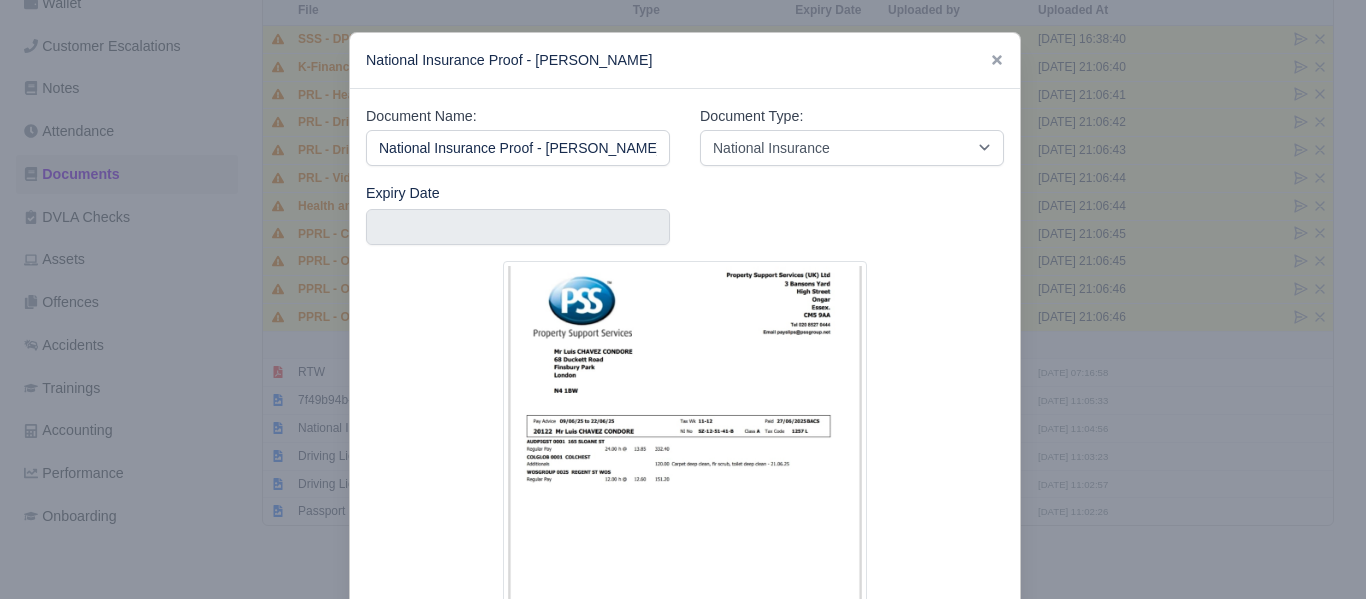 click at bounding box center (683, 299) 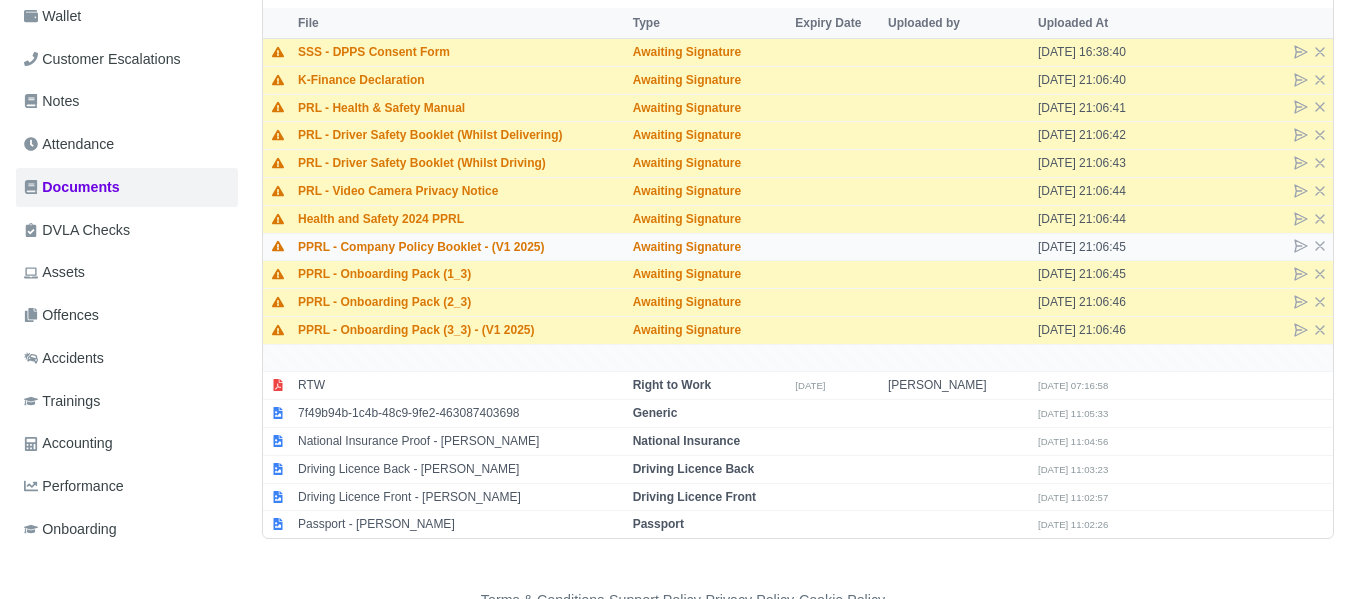 scroll, scrollTop: 414, scrollLeft: 0, axis: vertical 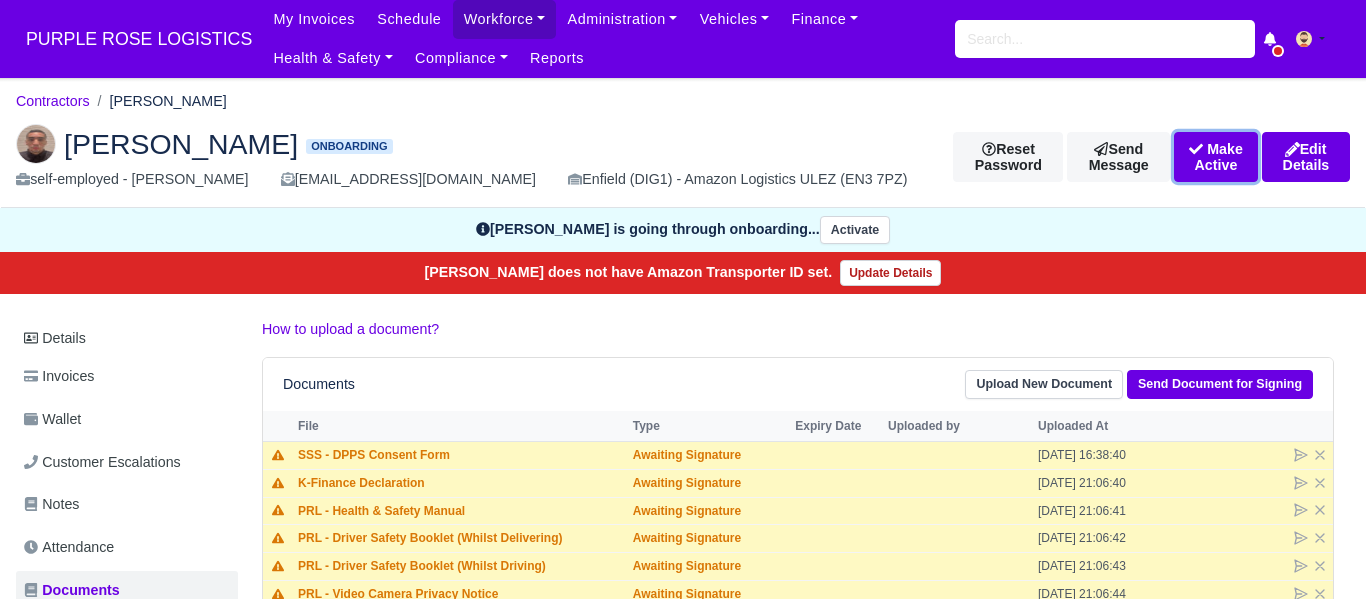 click on "Make Active" at bounding box center [1216, 157] 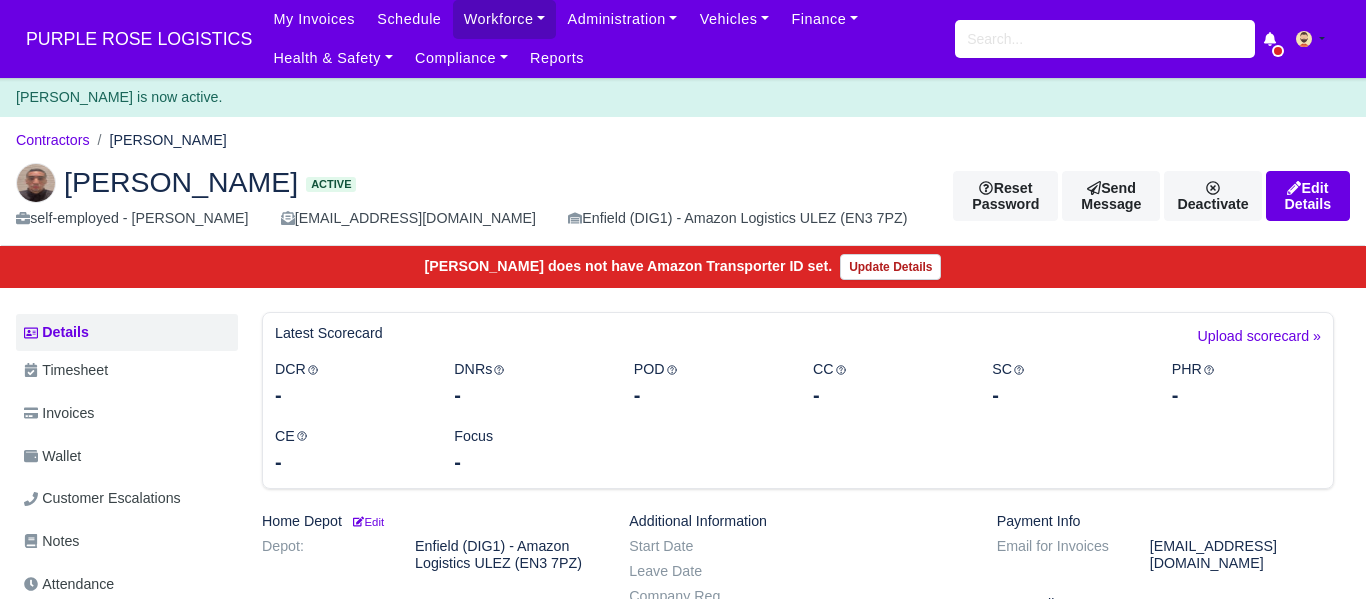 scroll, scrollTop: 0, scrollLeft: 0, axis: both 